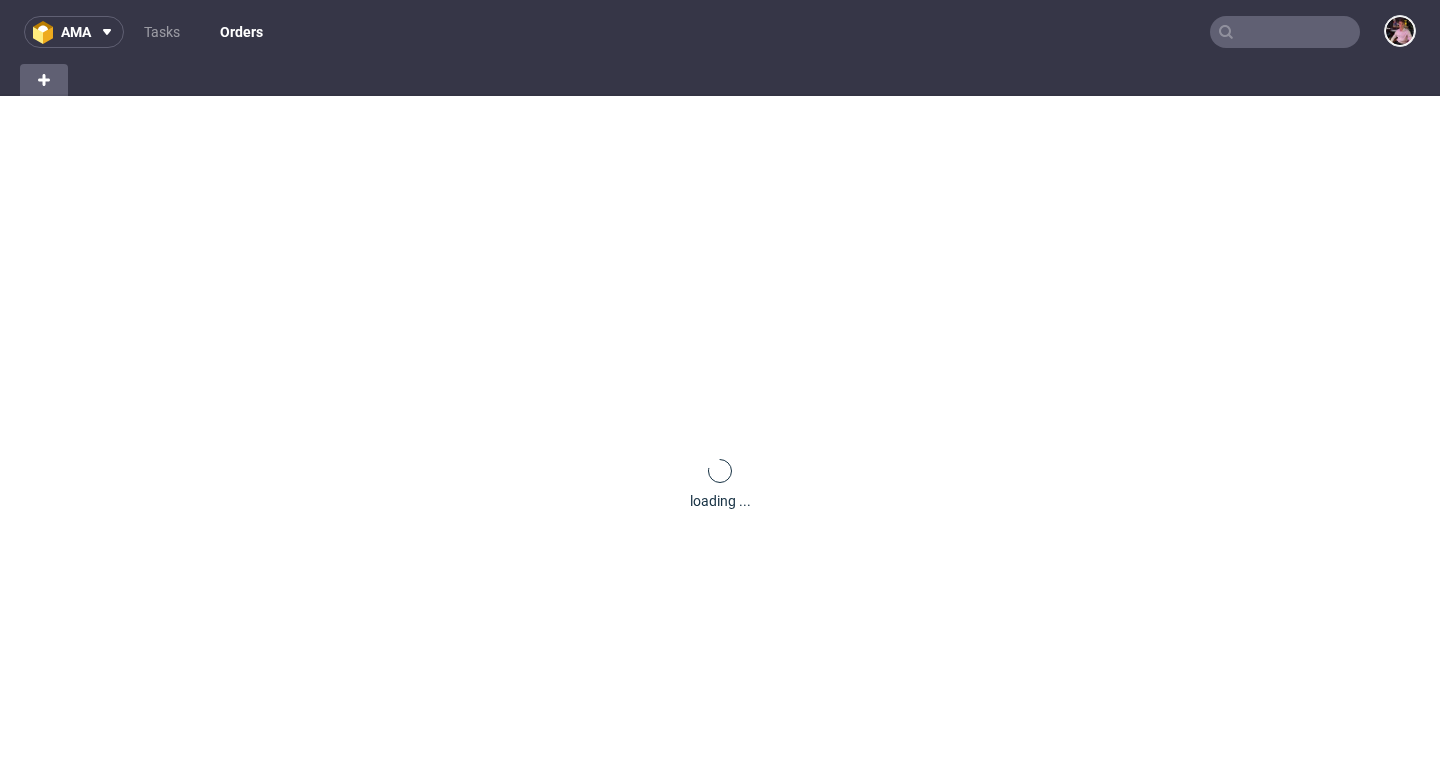 scroll, scrollTop: 0, scrollLeft: 0, axis: both 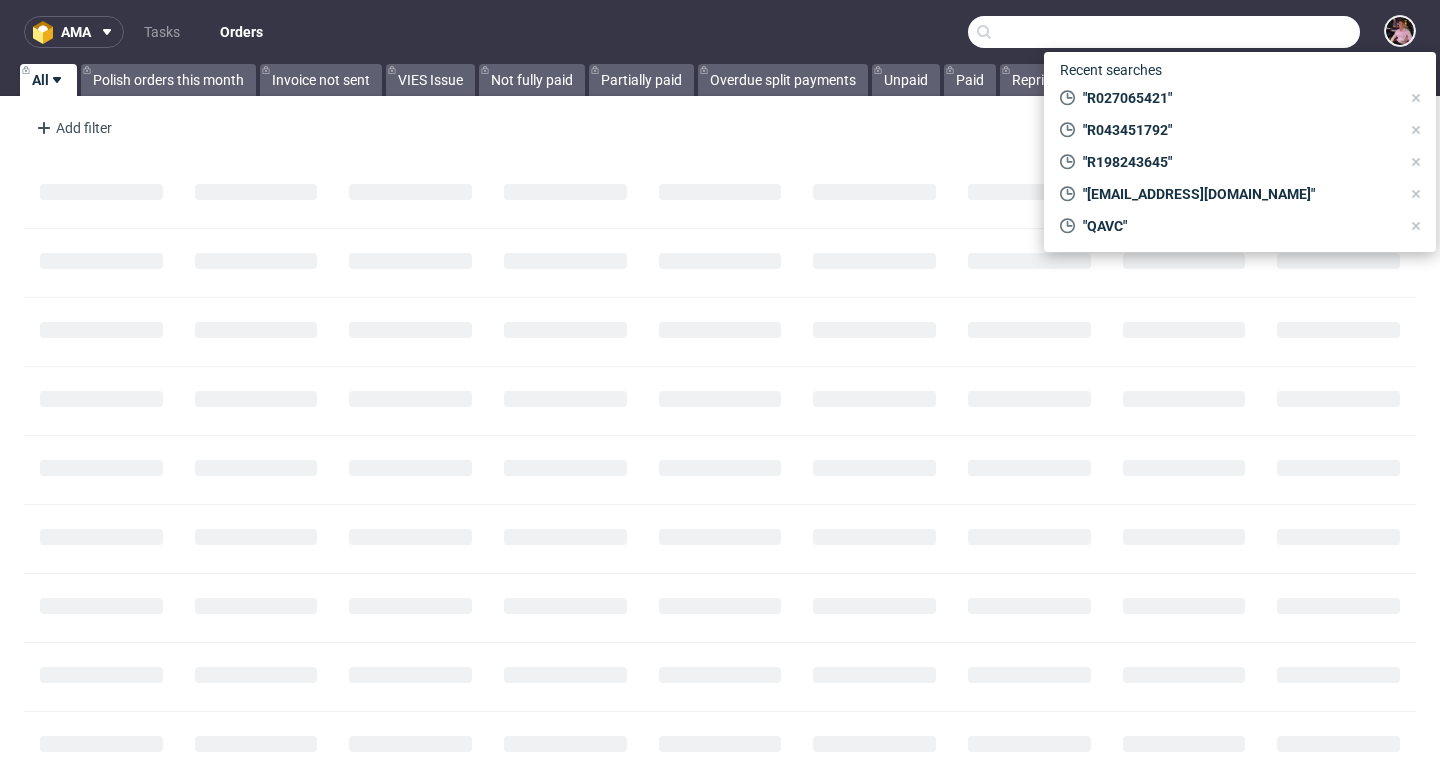 paste on "R904104171" 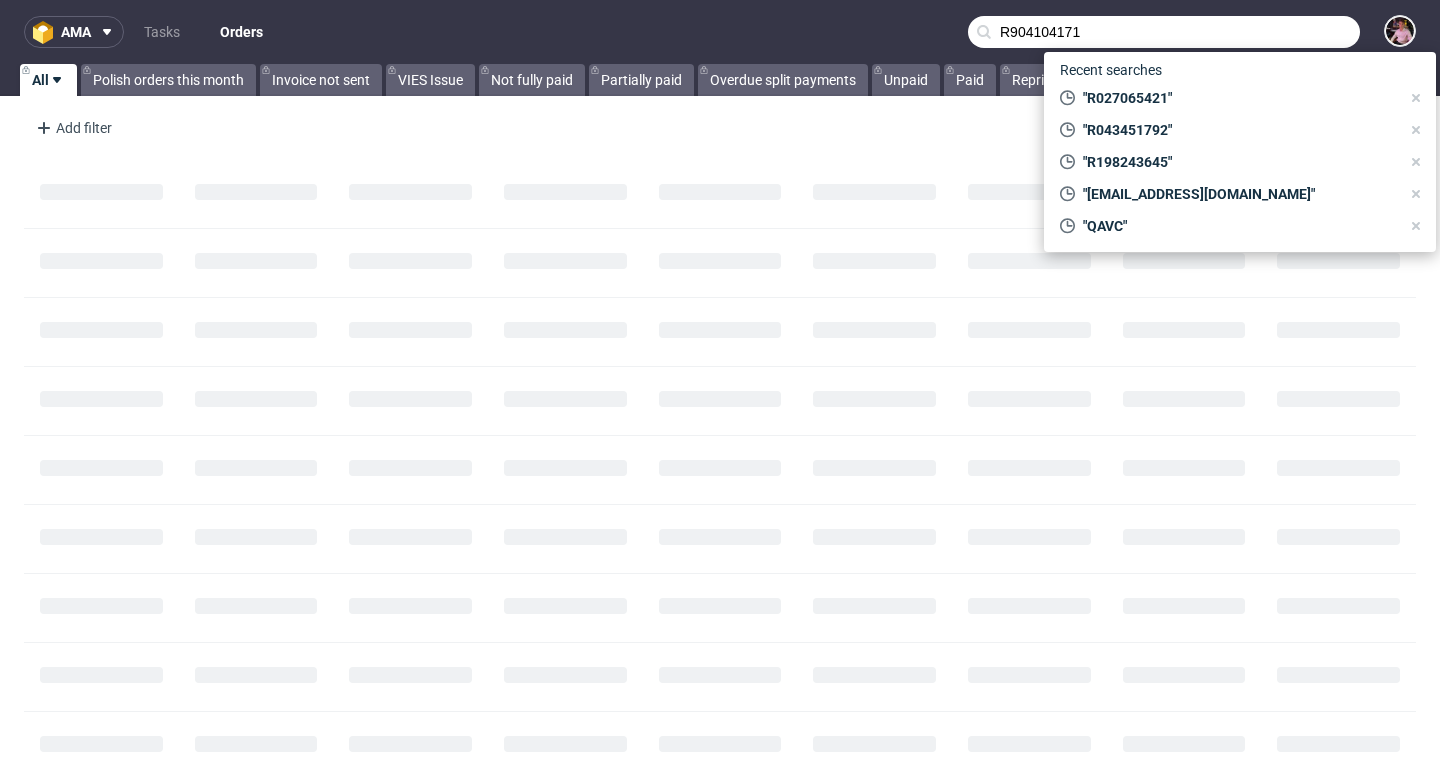 type on "R904104171" 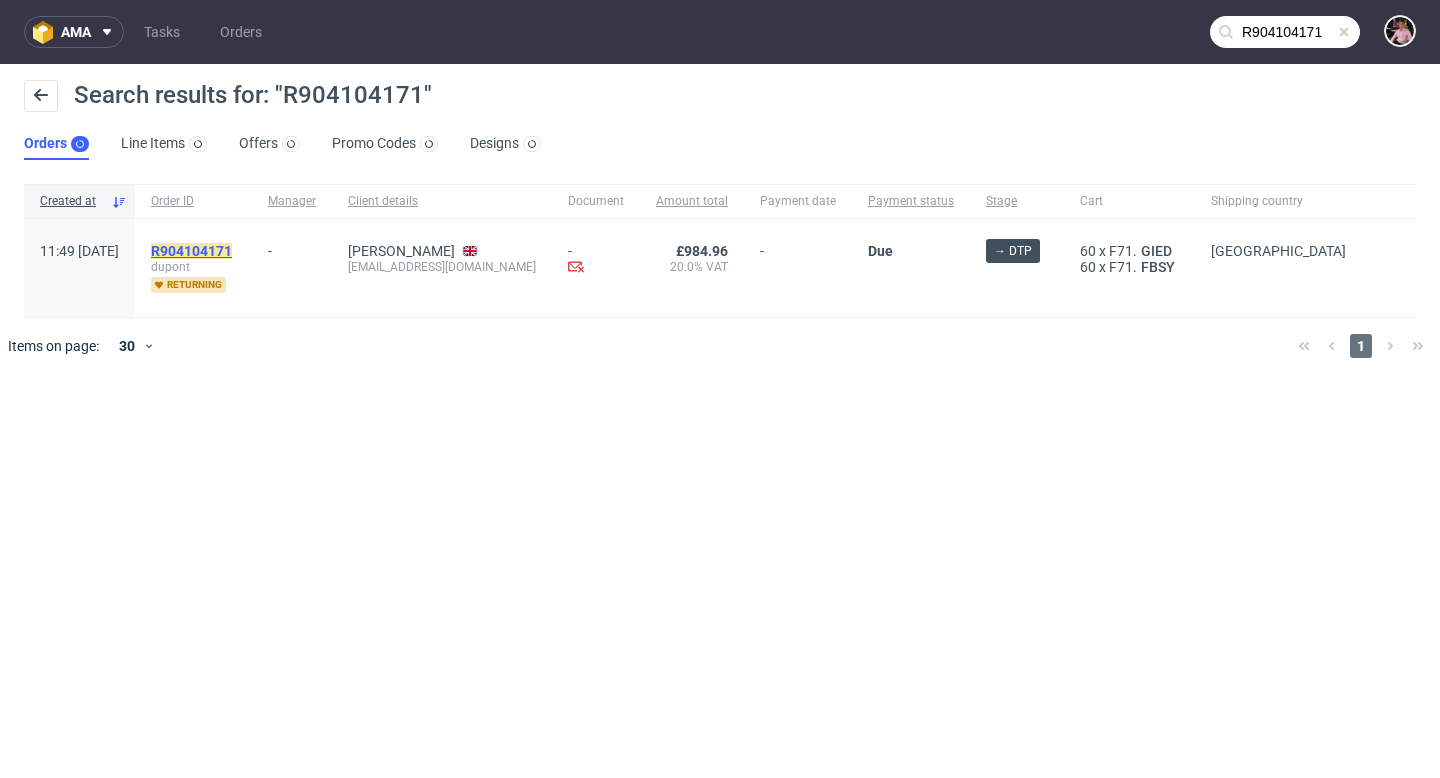 click on "R904104171" 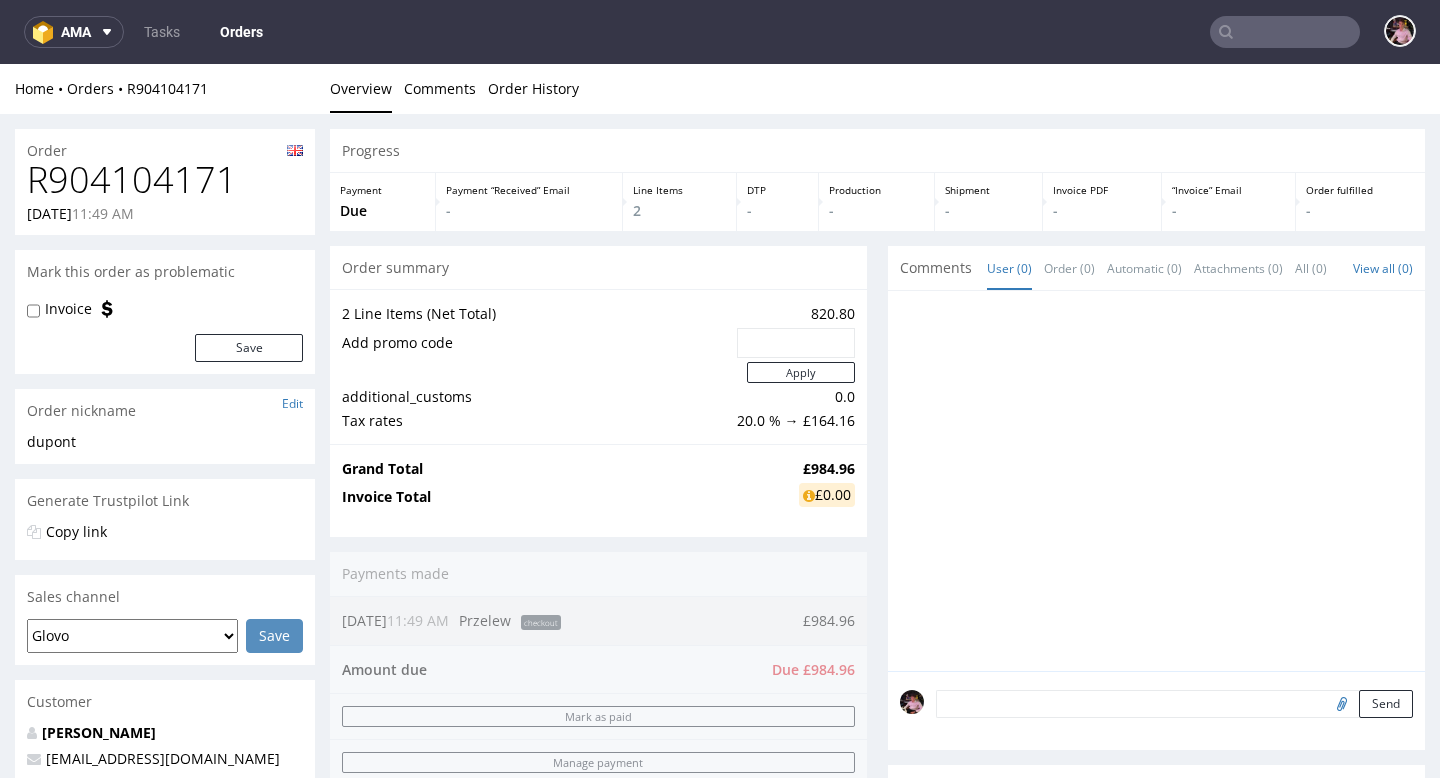 scroll, scrollTop: 5, scrollLeft: 0, axis: vertical 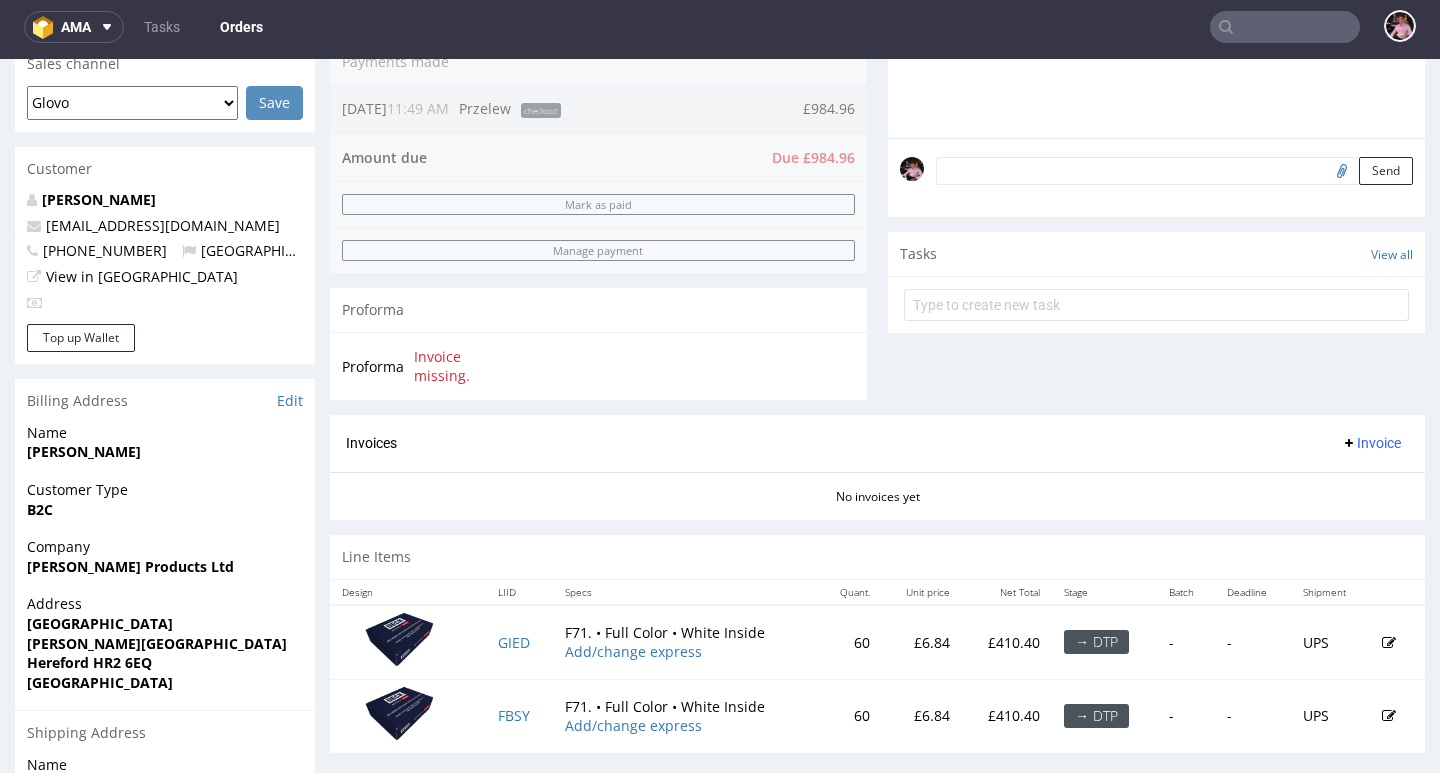 click on "Proforma Invoice missing." at bounding box center [598, 366] 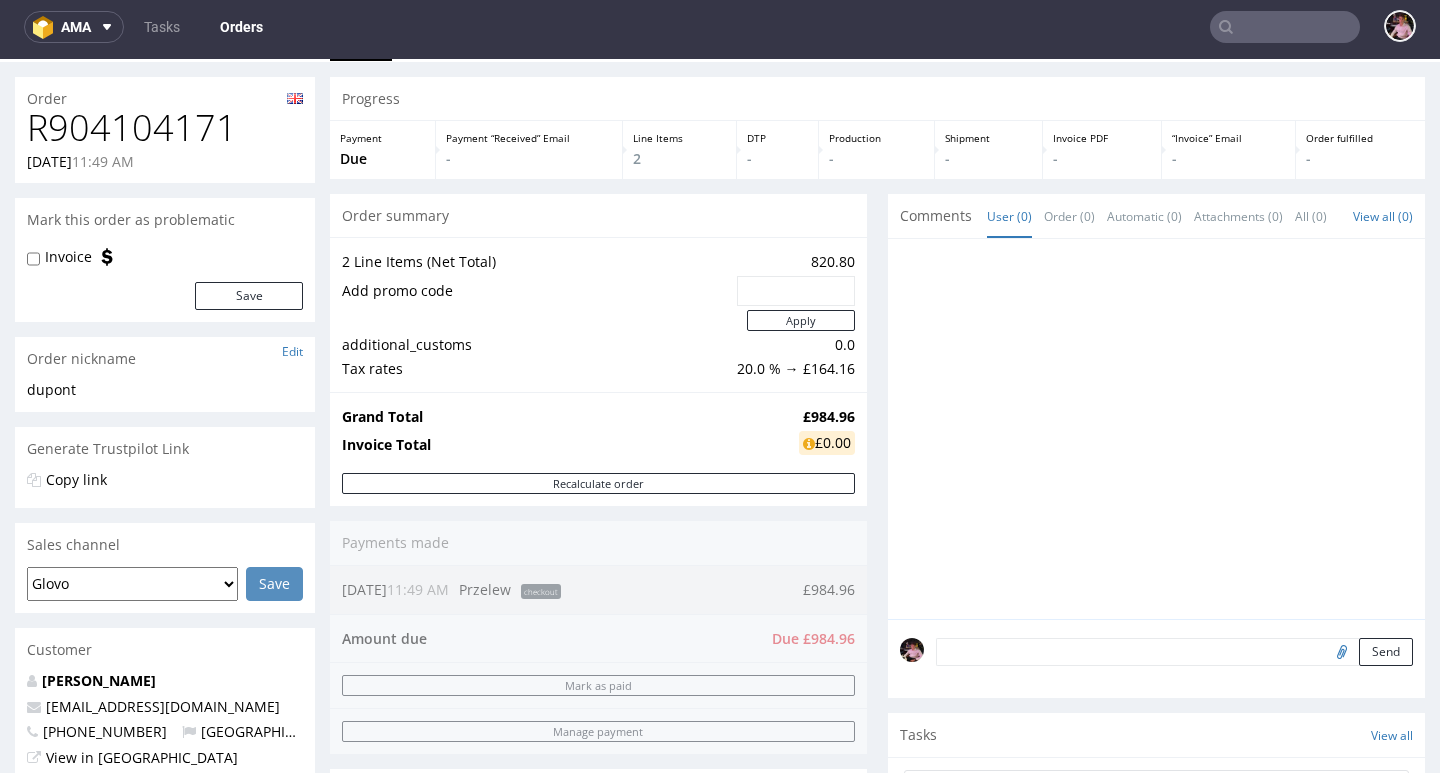 scroll, scrollTop: 0, scrollLeft: 0, axis: both 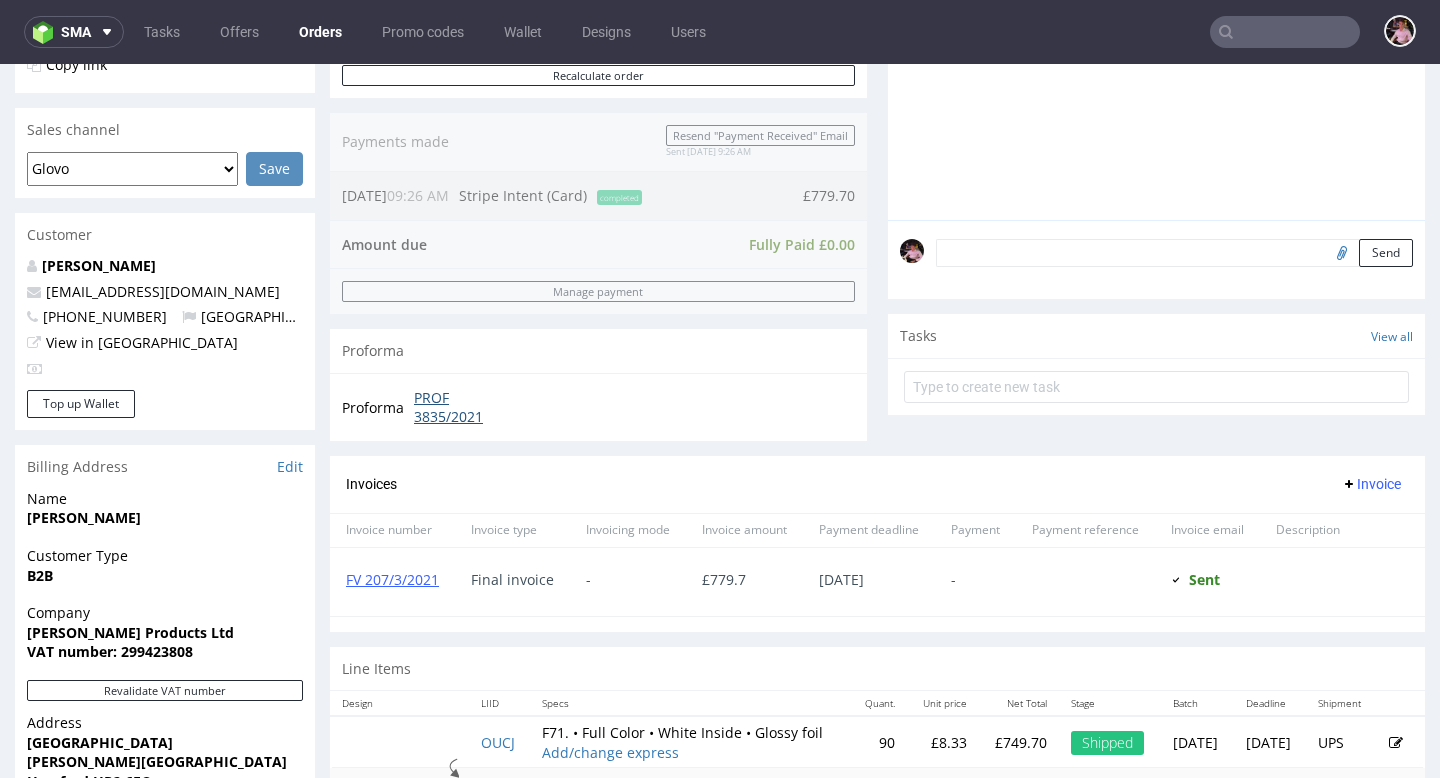 click on "PROF 3835/2021" at bounding box center [467, 407] 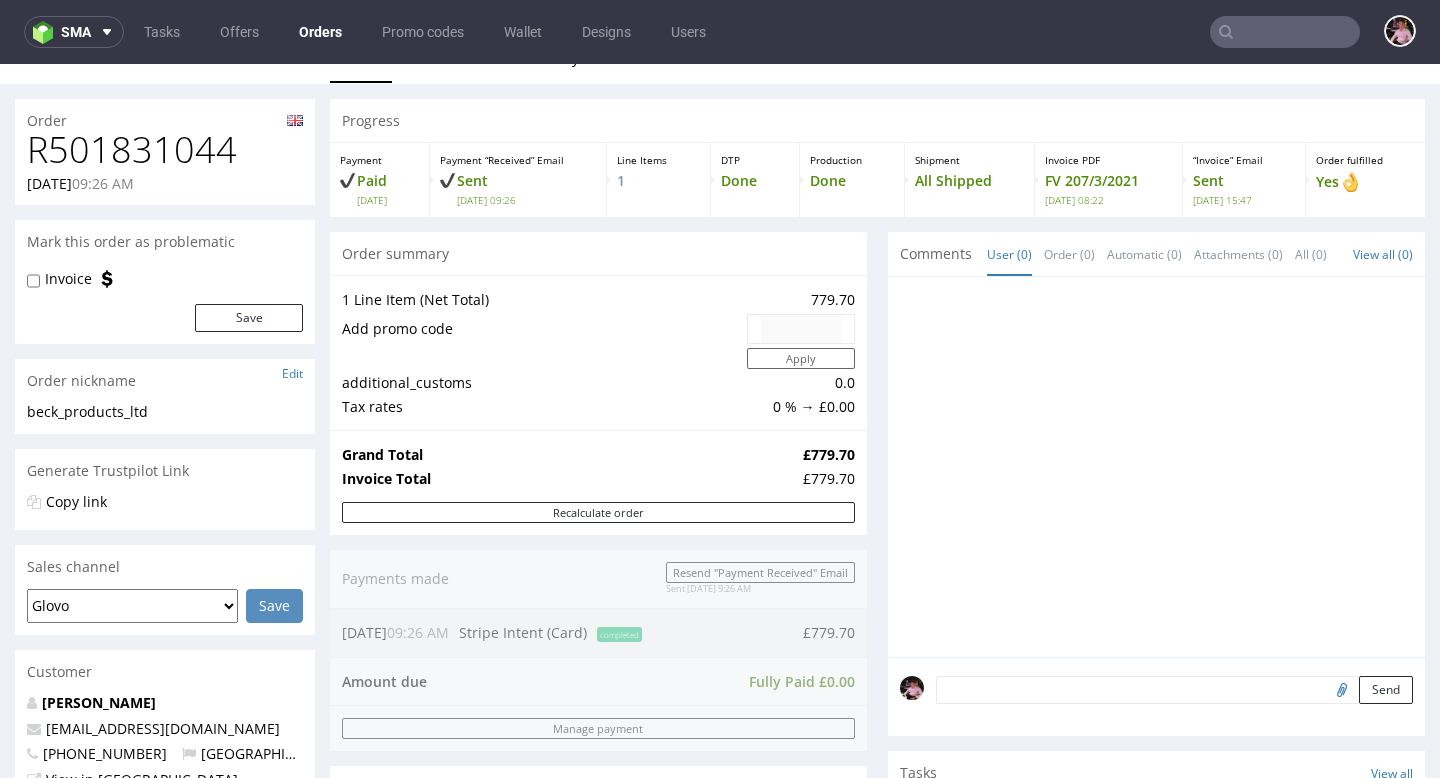 scroll, scrollTop: 0, scrollLeft: 0, axis: both 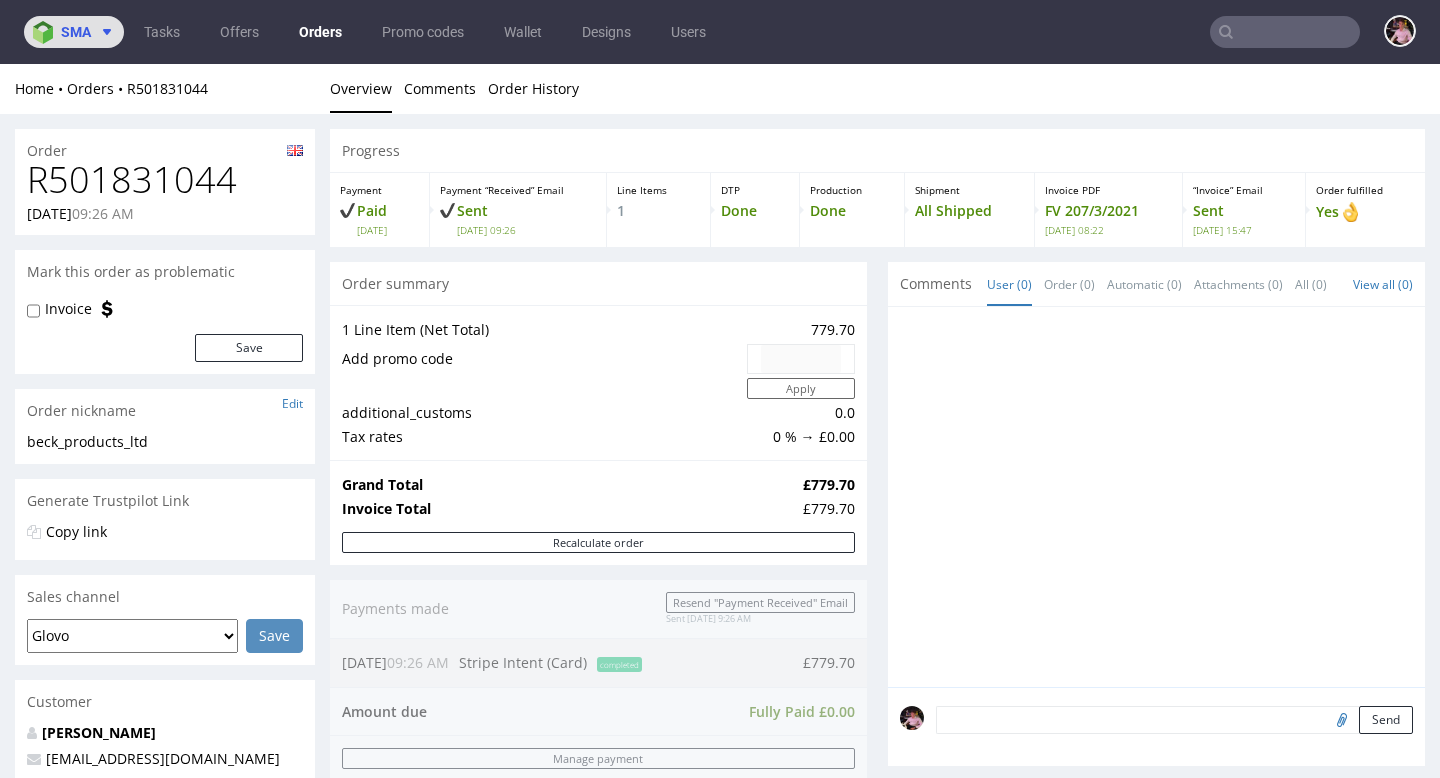 click 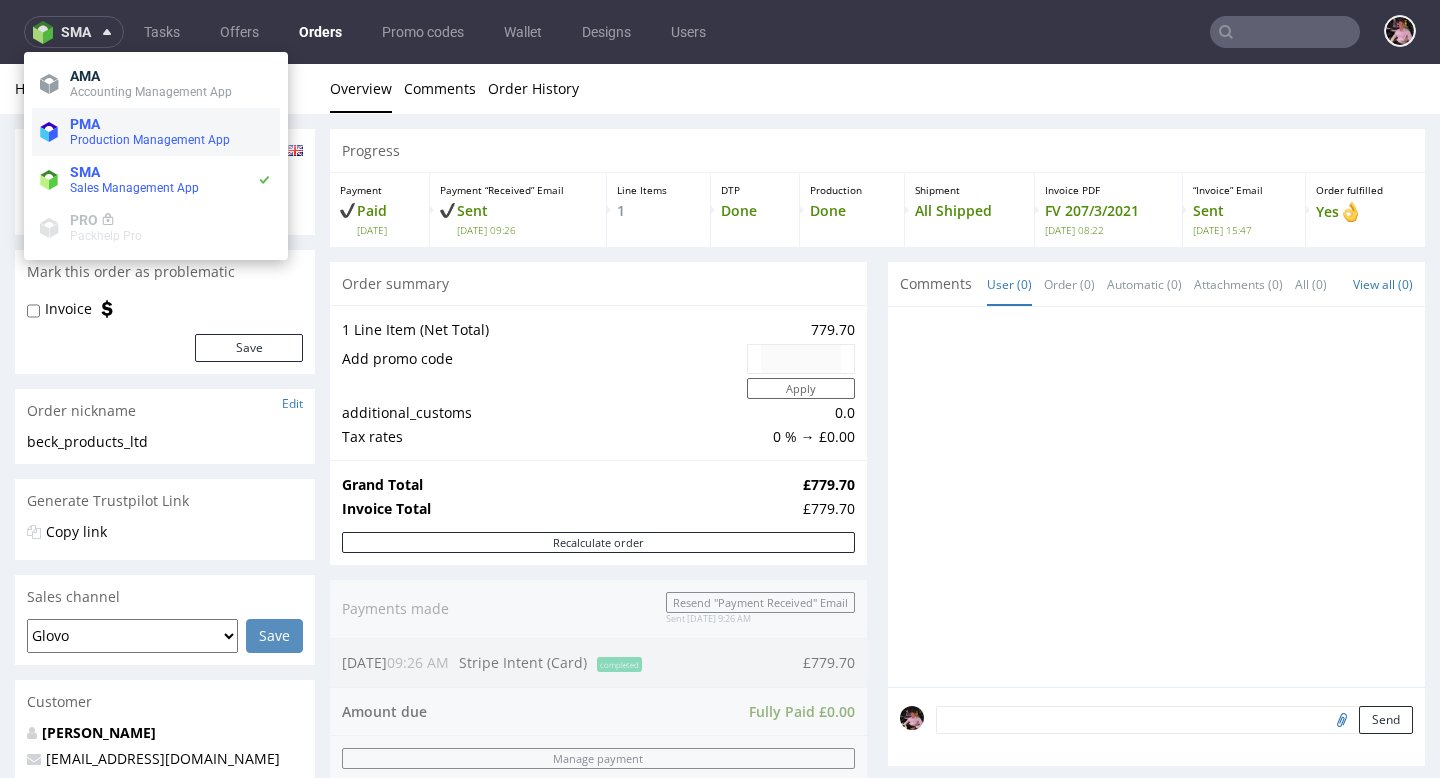click on "Production Management App" at bounding box center [150, 140] 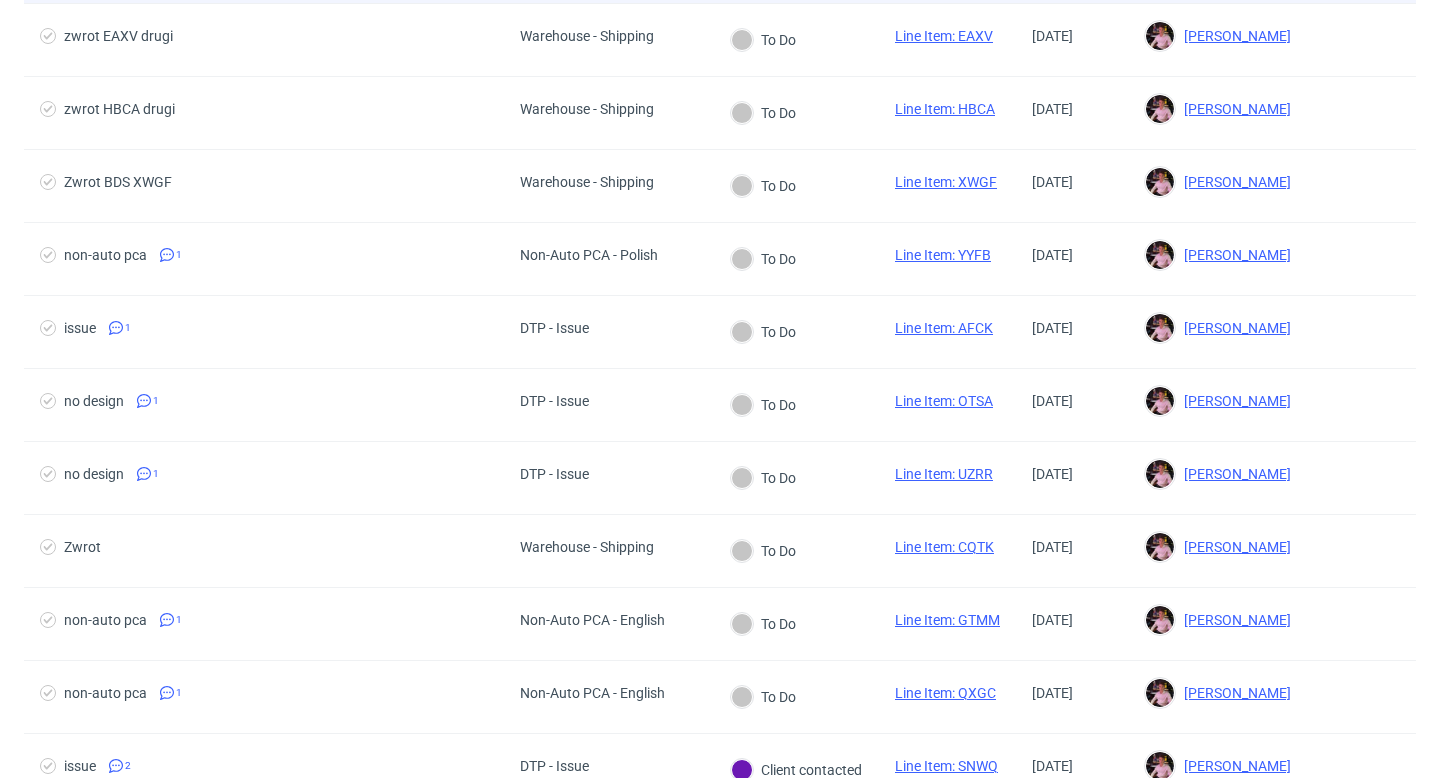 scroll, scrollTop: 0, scrollLeft: 0, axis: both 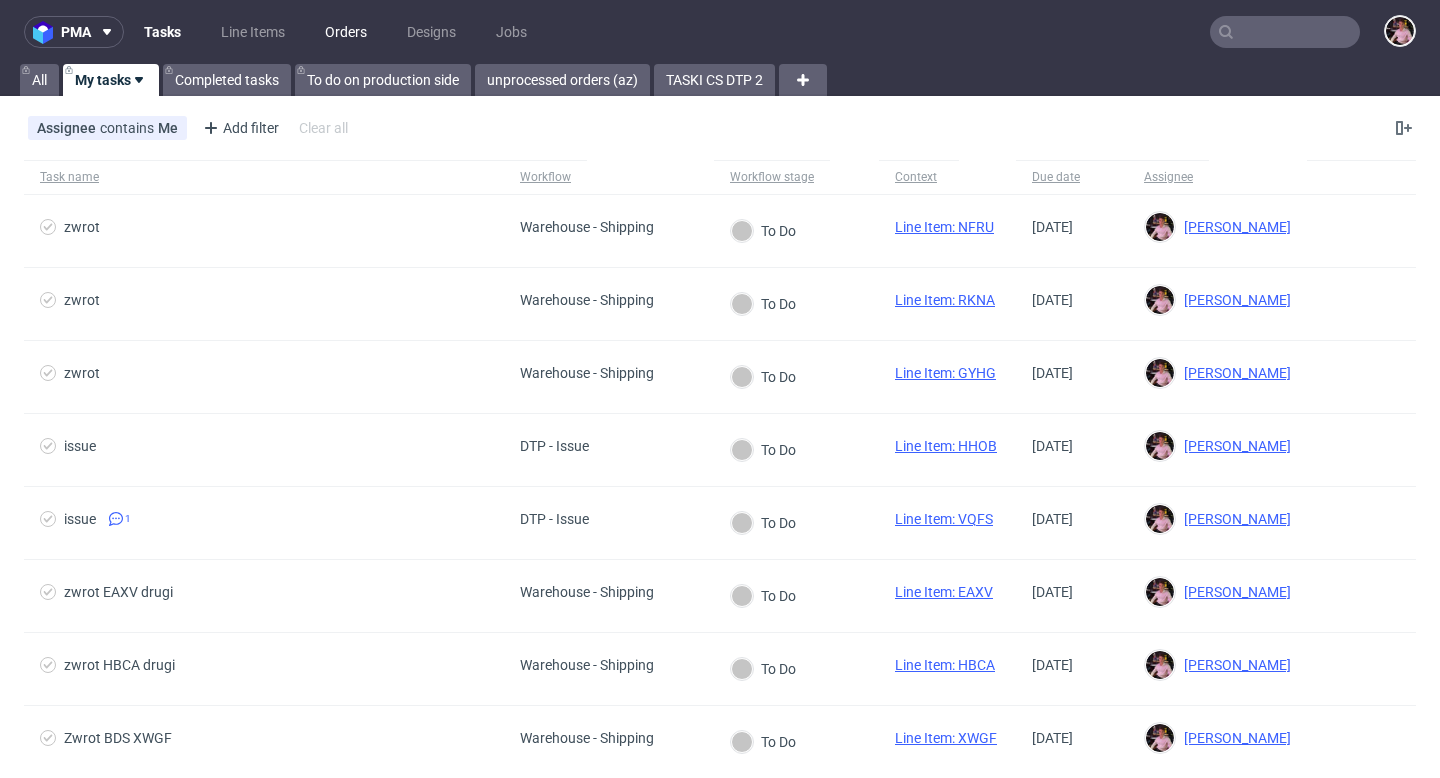 click on "Orders" at bounding box center [346, 32] 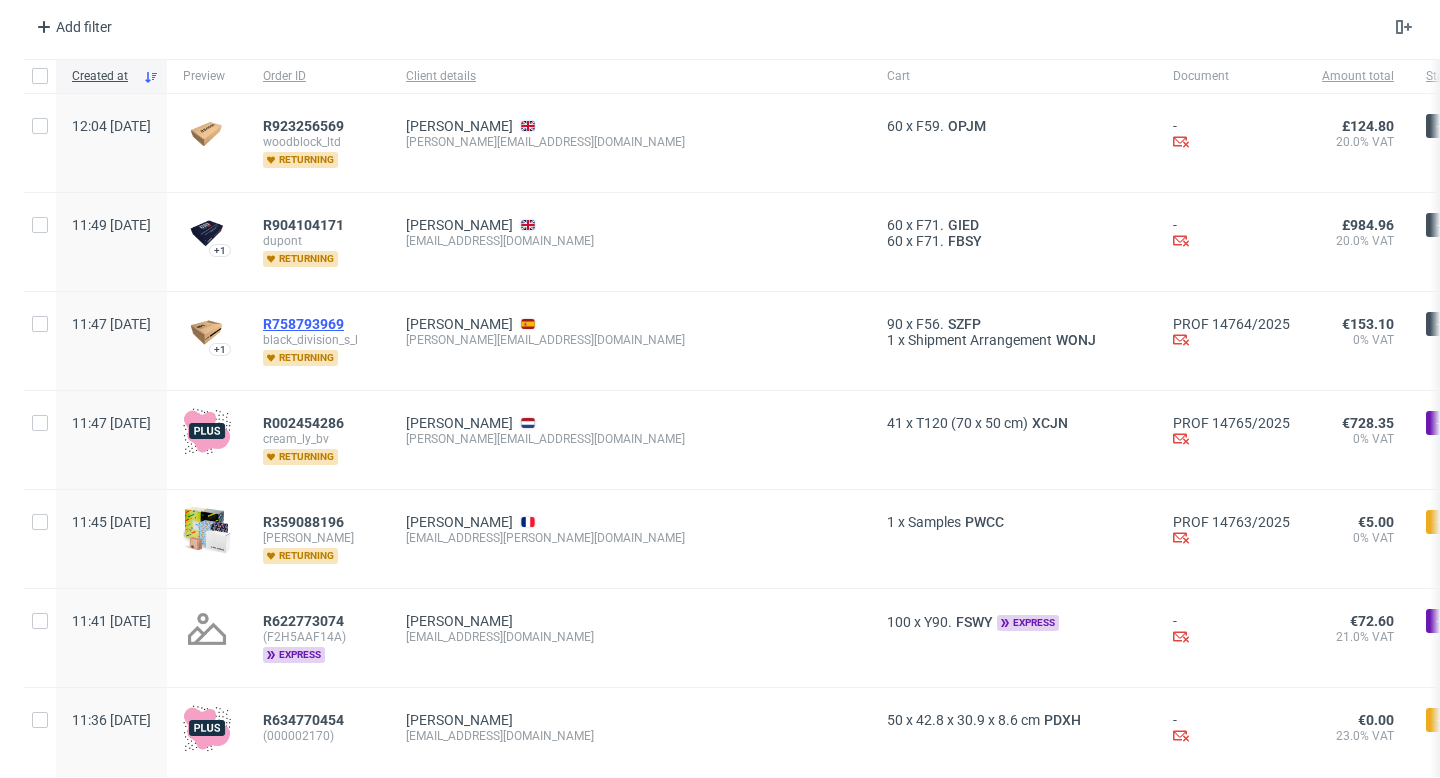 click on "R758793969" at bounding box center (303, 324) 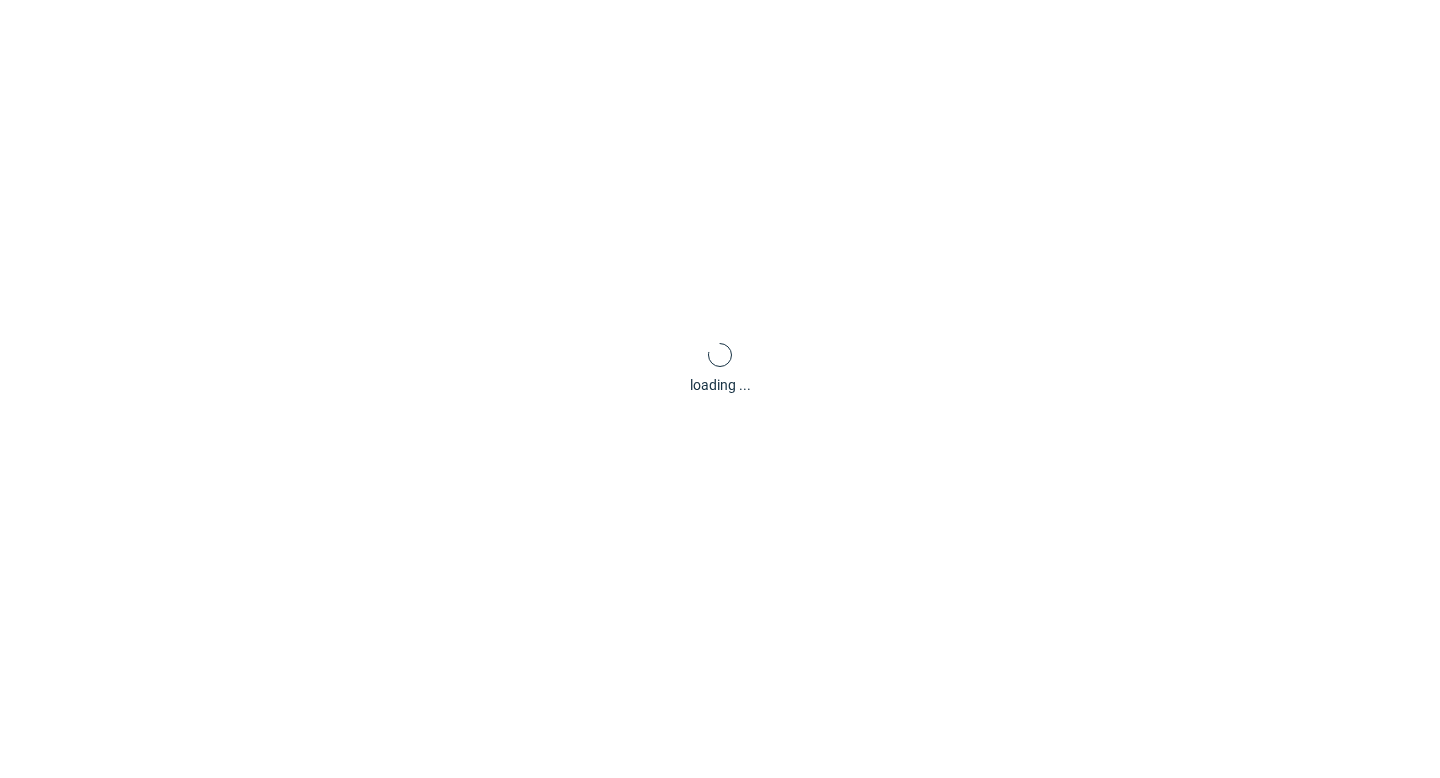 scroll, scrollTop: 84, scrollLeft: 0, axis: vertical 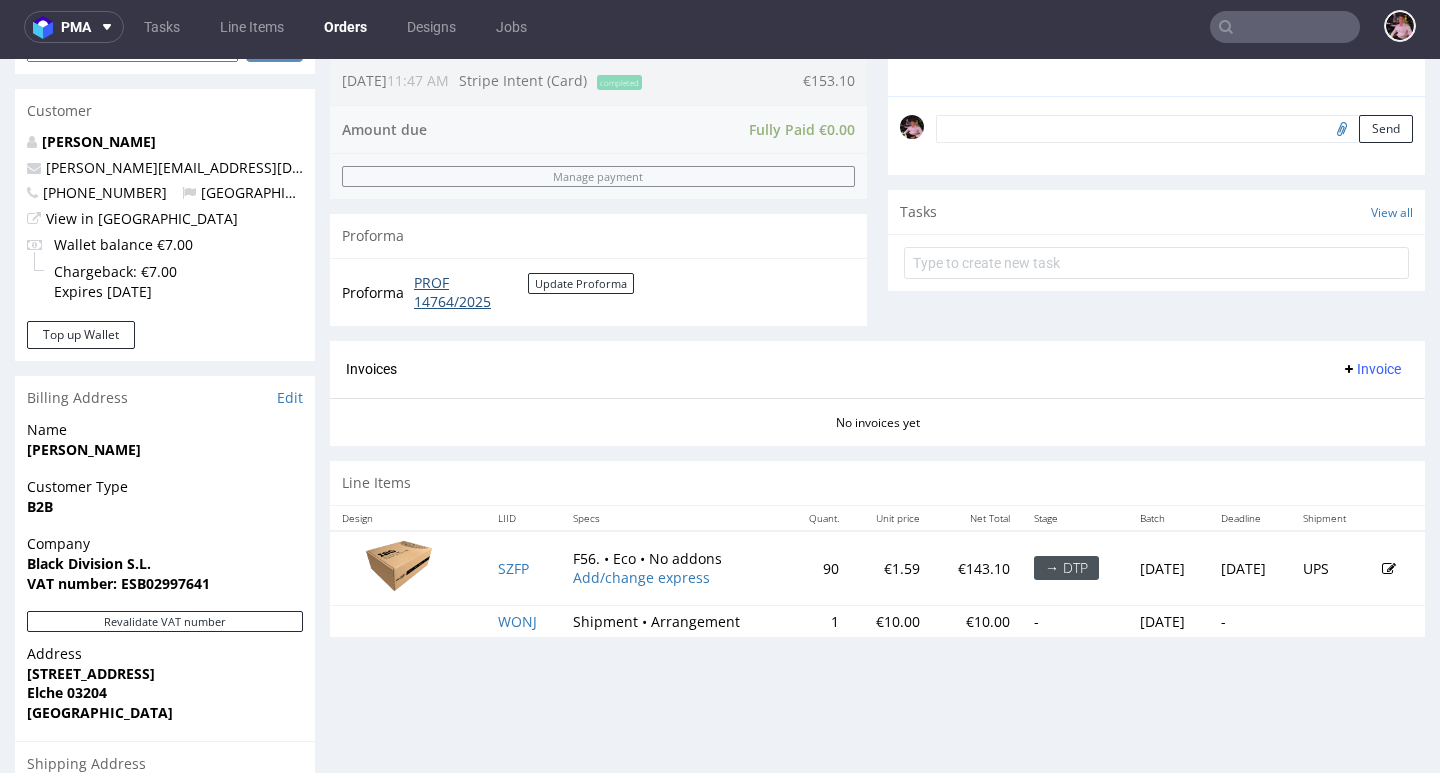 click on "PROF 14764/2025" at bounding box center [471, 292] 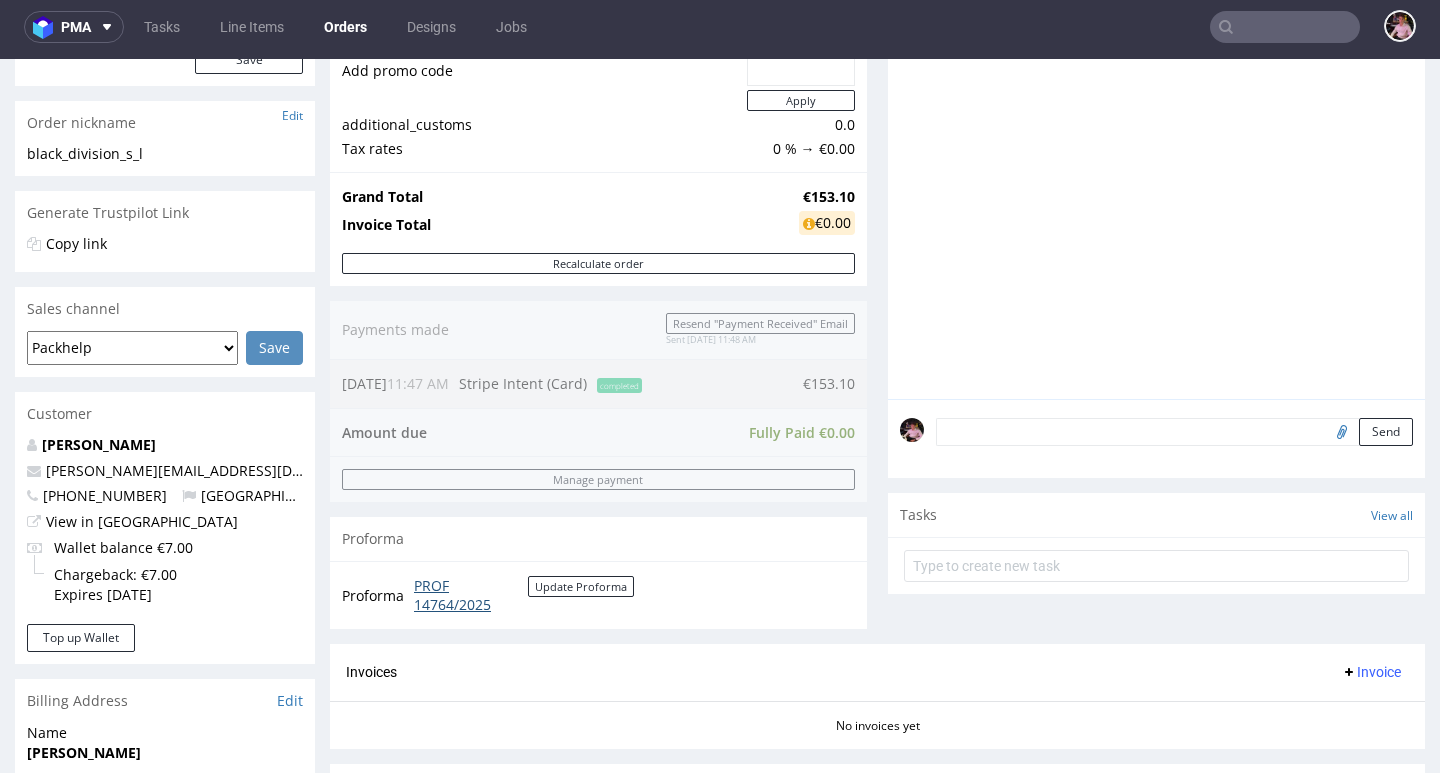 scroll, scrollTop: 0, scrollLeft: 0, axis: both 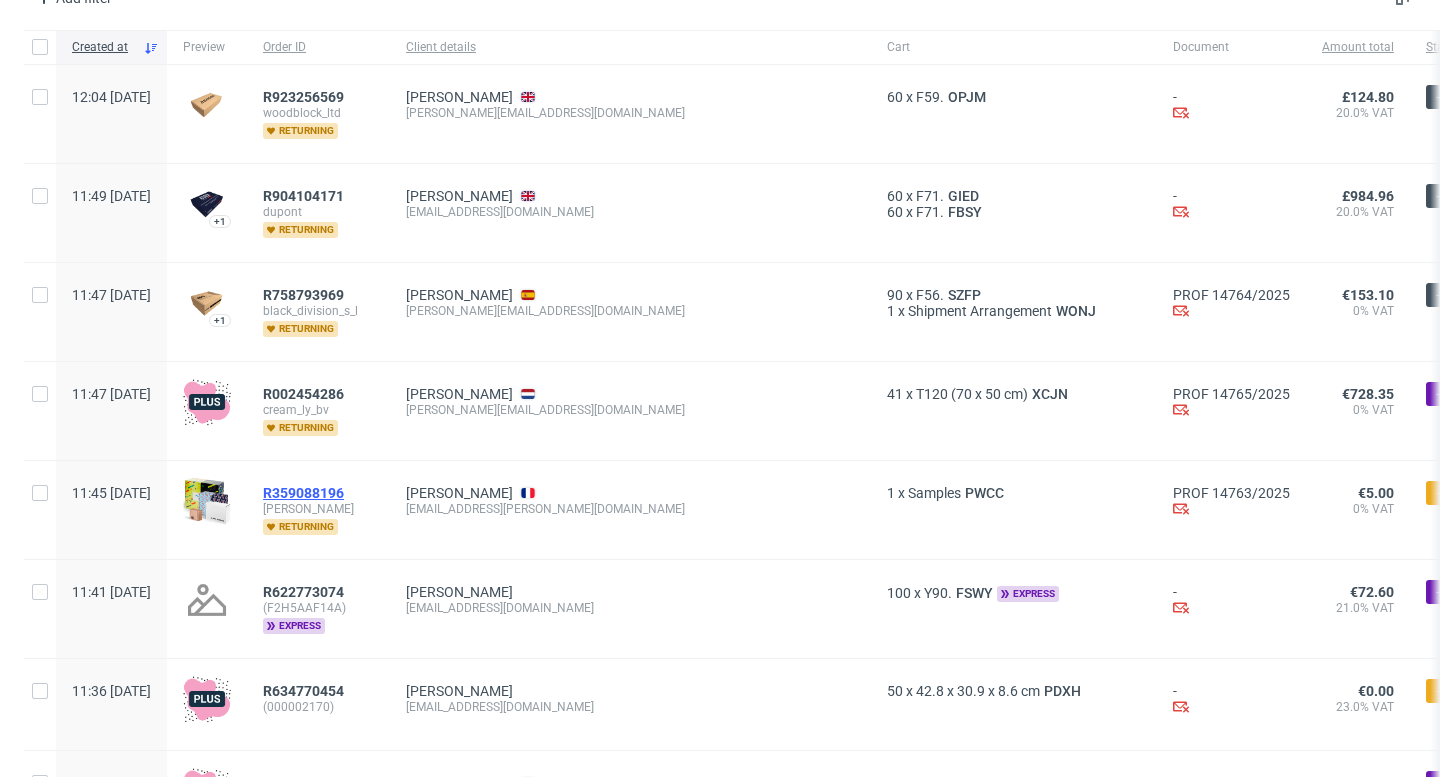 click on "R359088196" at bounding box center [303, 493] 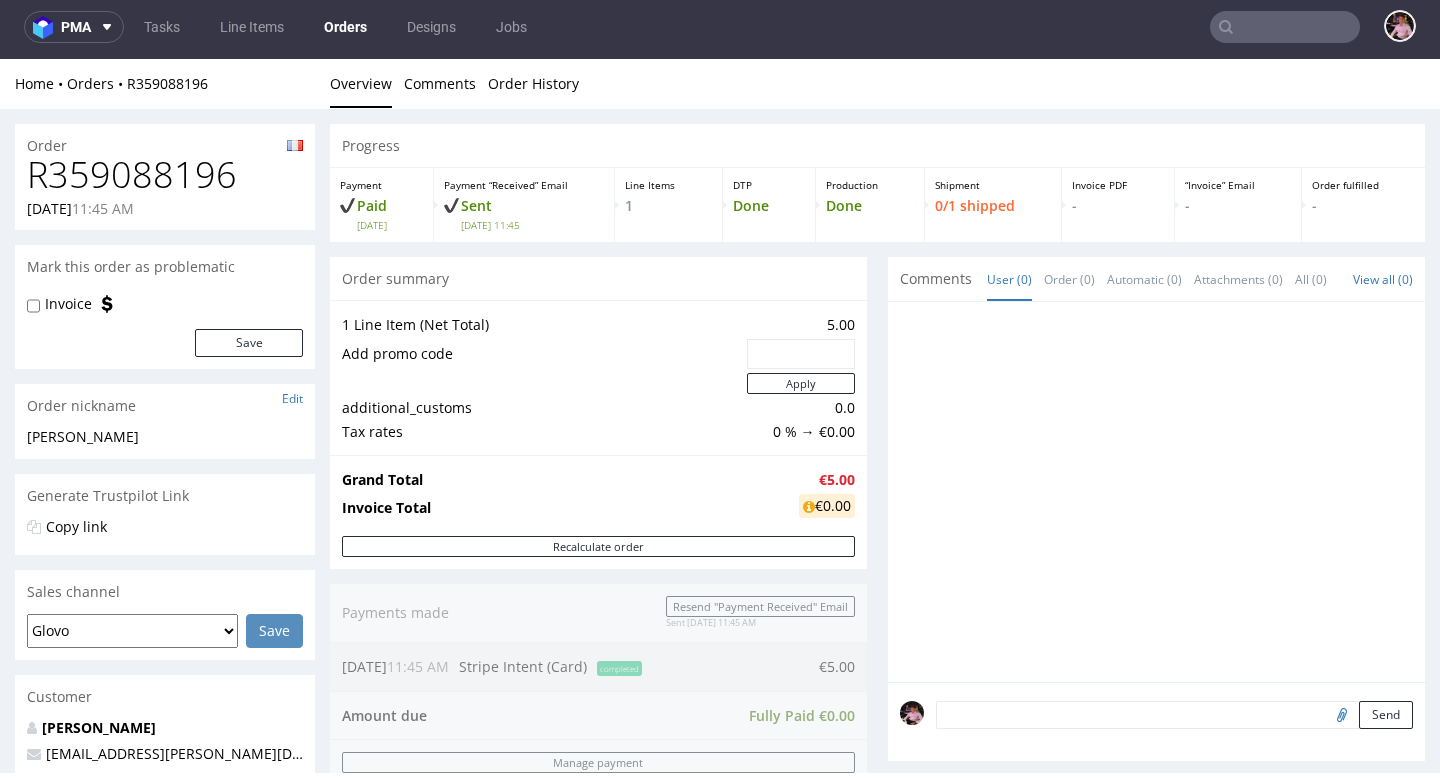 scroll, scrollTop: 5, scrollLeft: 0, axis: vertical 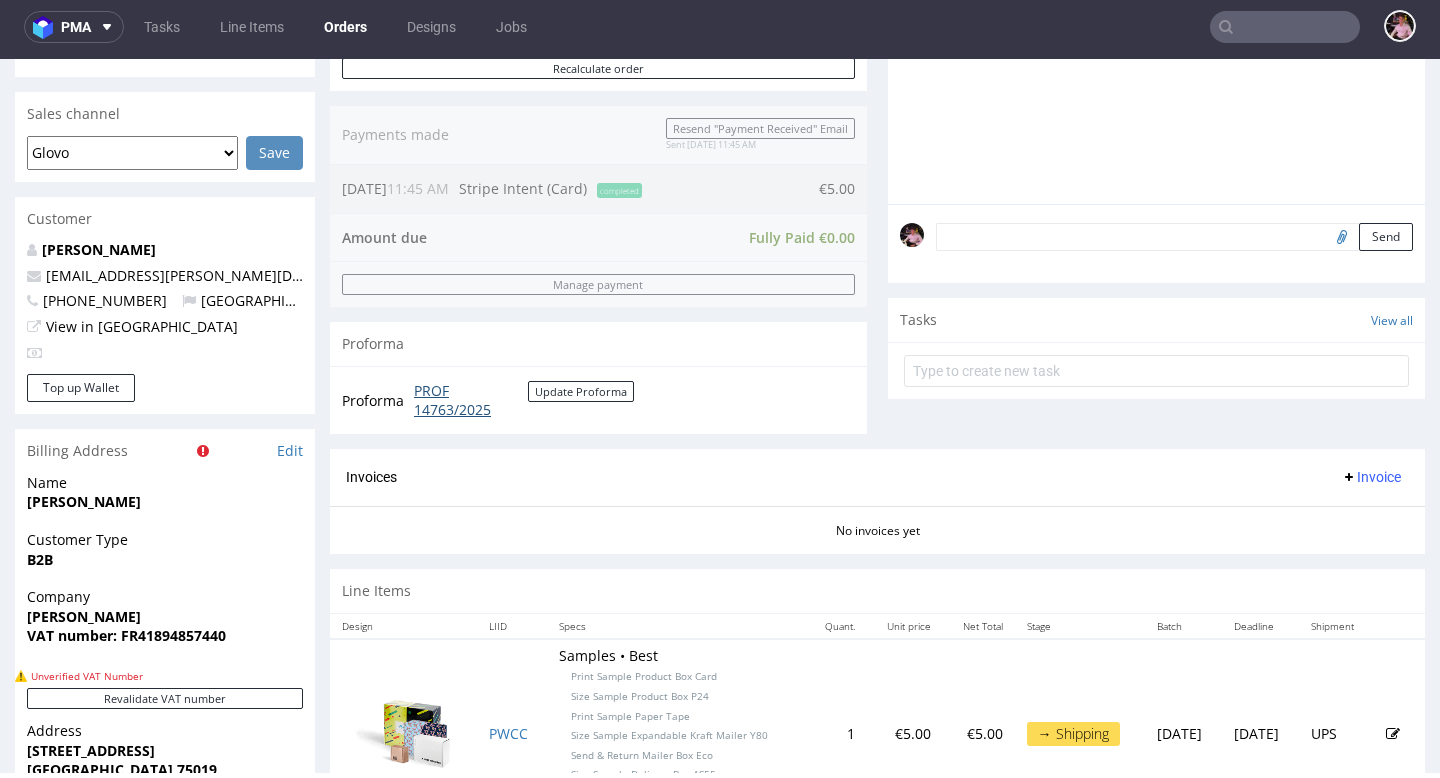 click on "PROF 14763/2025" at bounding box center [471, 400] 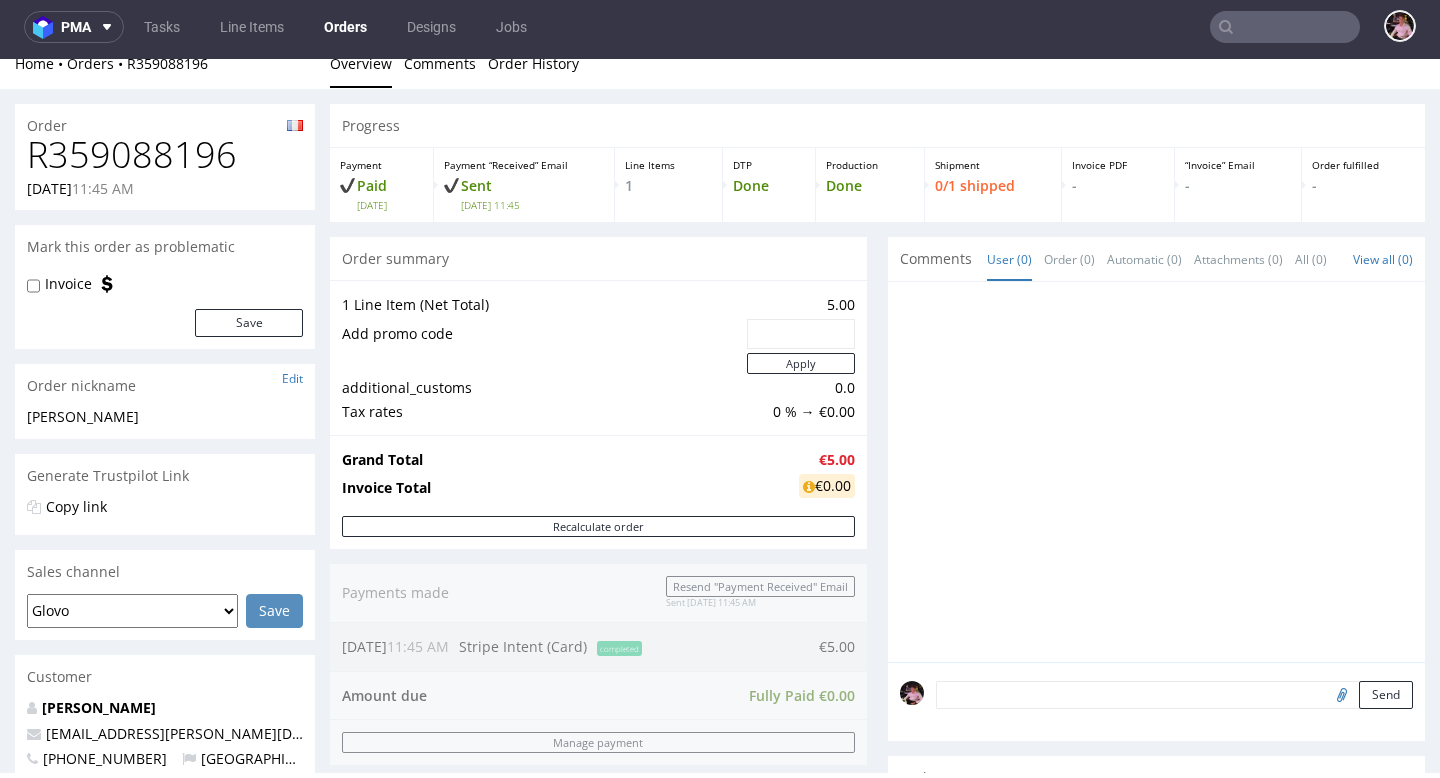 scroll, scrollTop: 28, scrollLeft: 0, axis: vertical 